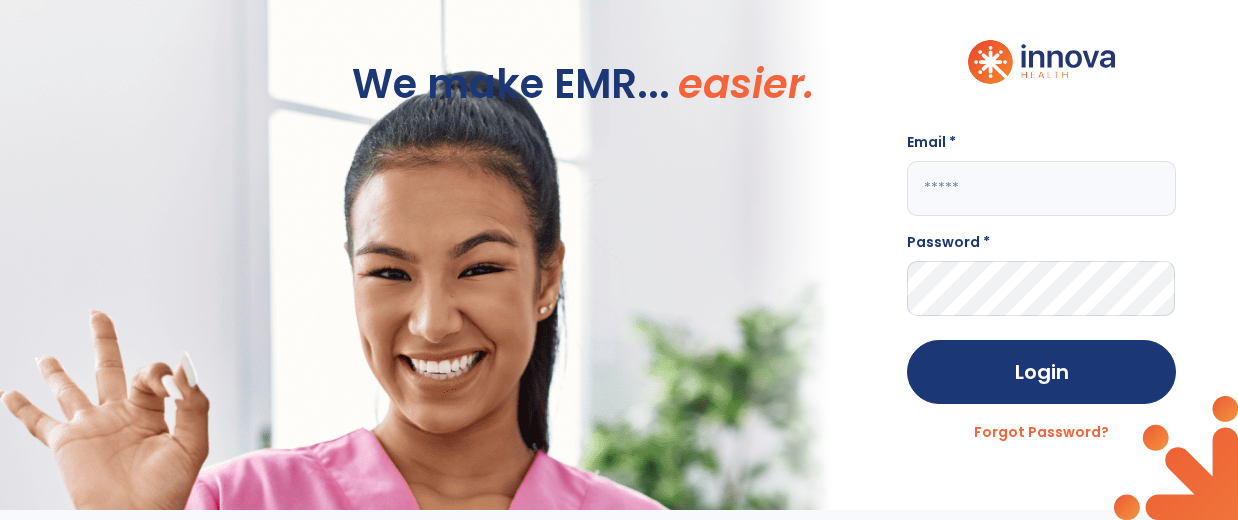 scroll, scrollTop: 0, scrollLeft: 0, axis: both 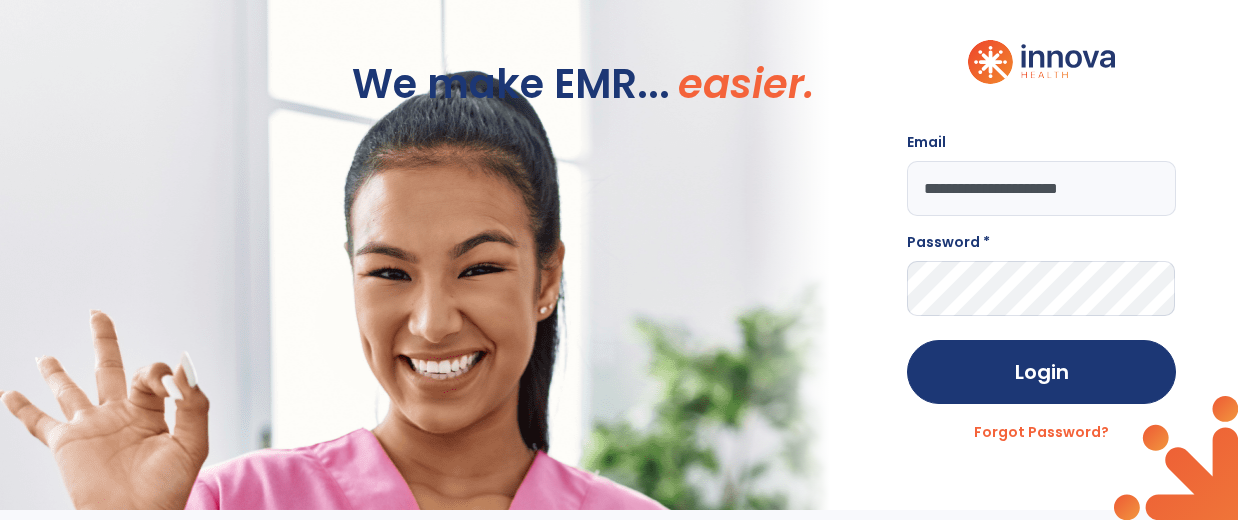 type on "**********" 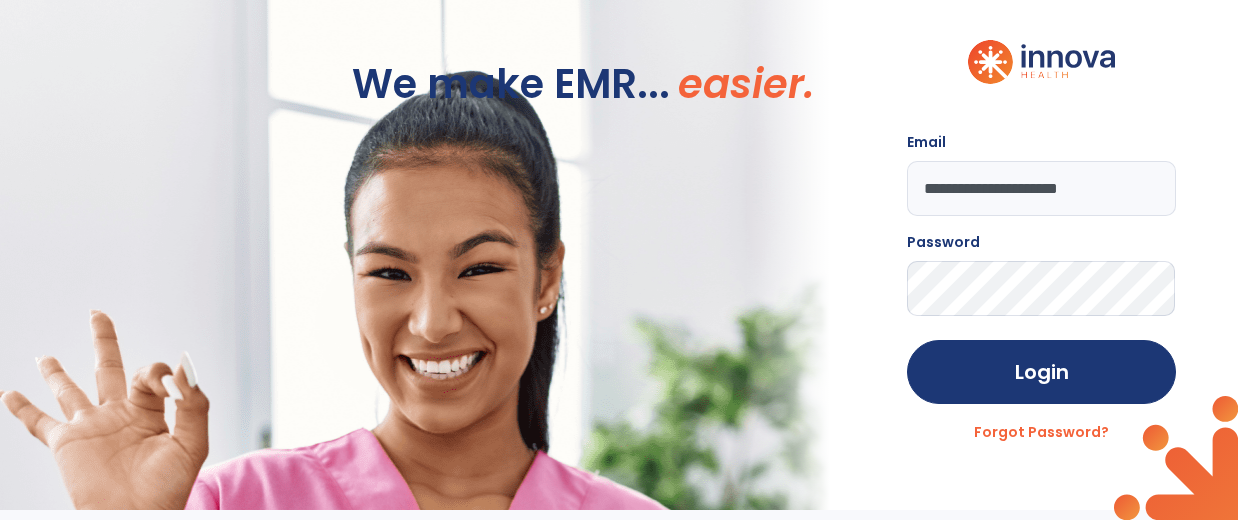 click on "Login" 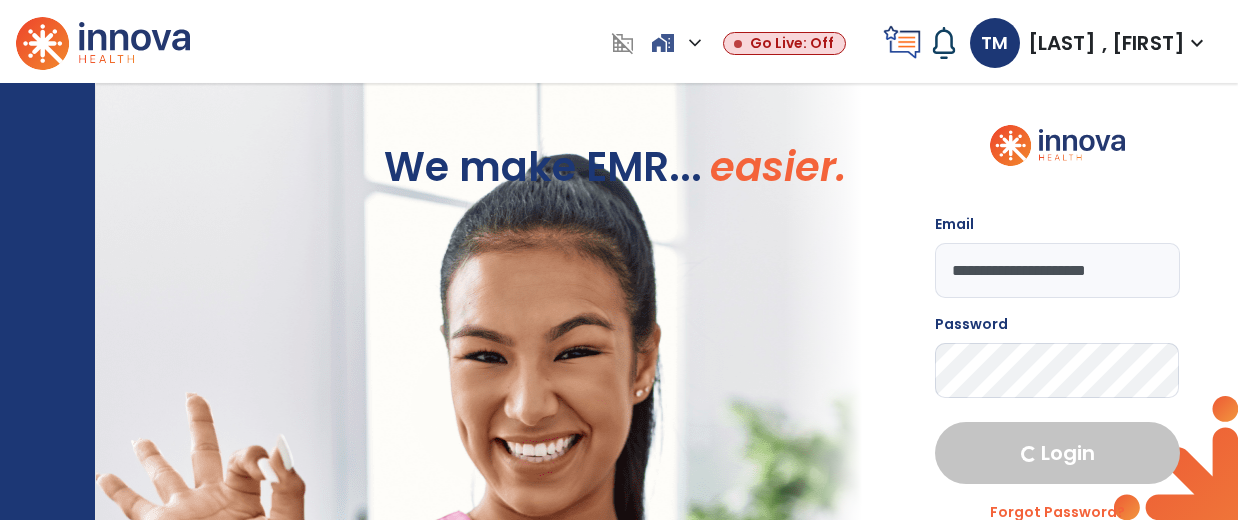 select on "****" 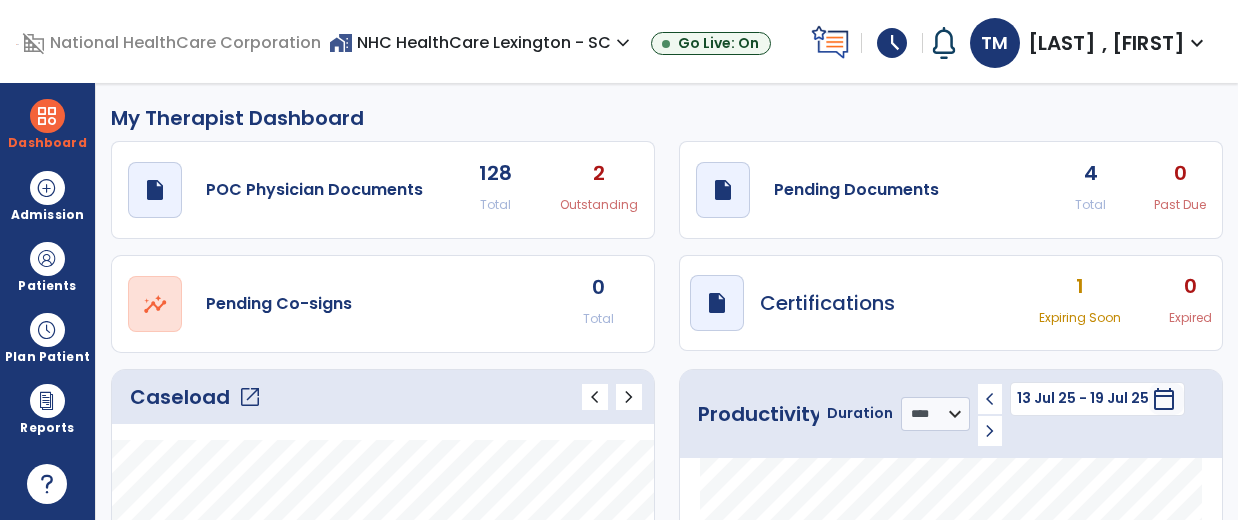 click on "schedule" at bounding box center (892, 43) 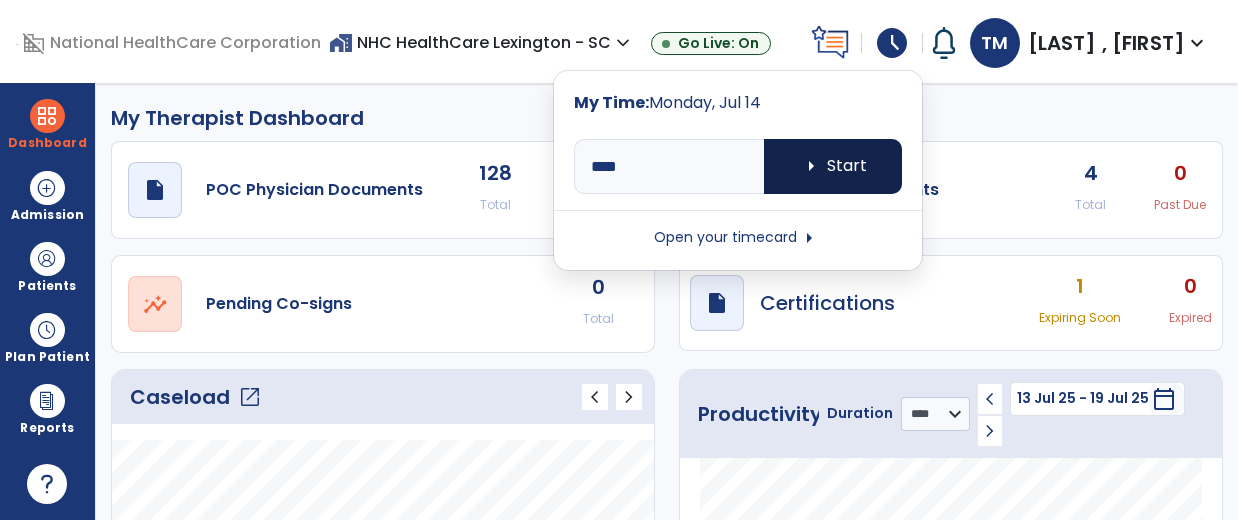 click on "arrow_right  Start" at bounding box center [833, 166] 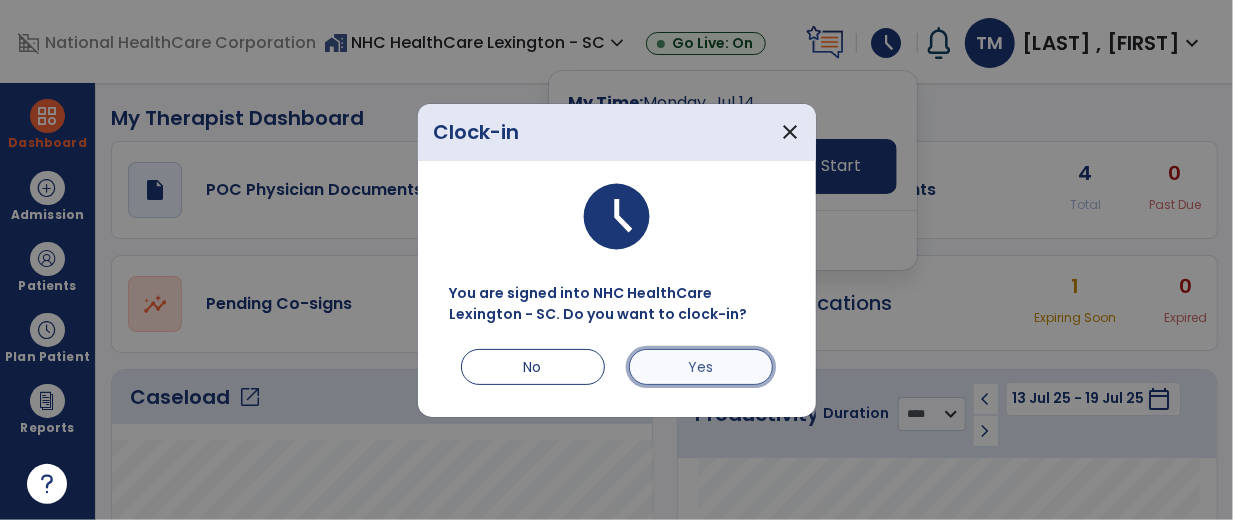 click on "Yes" at bounding box center (701, 367) 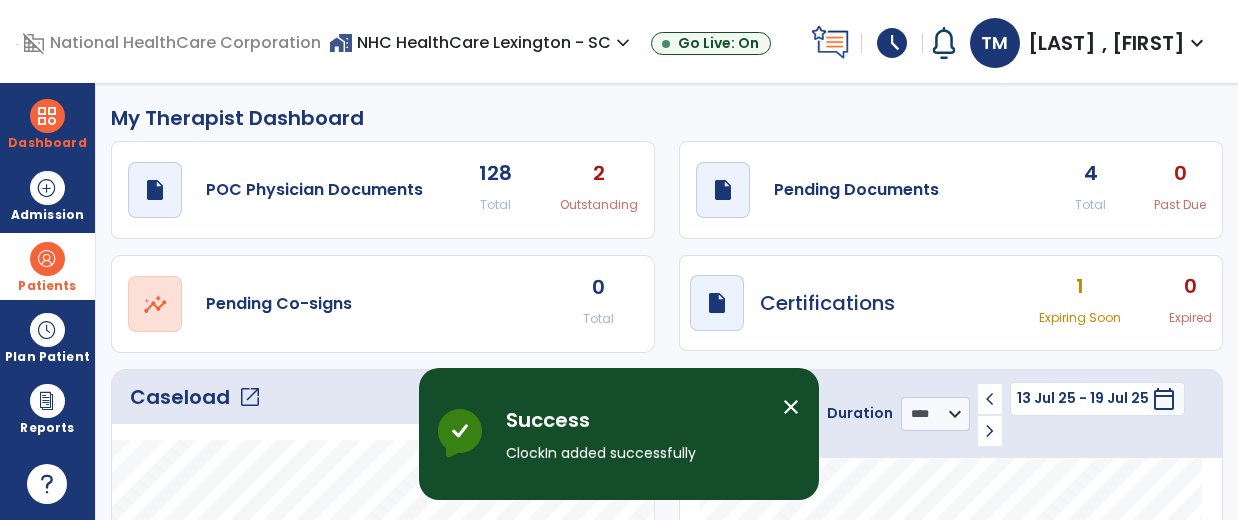 click at bounding box center (47, 259) 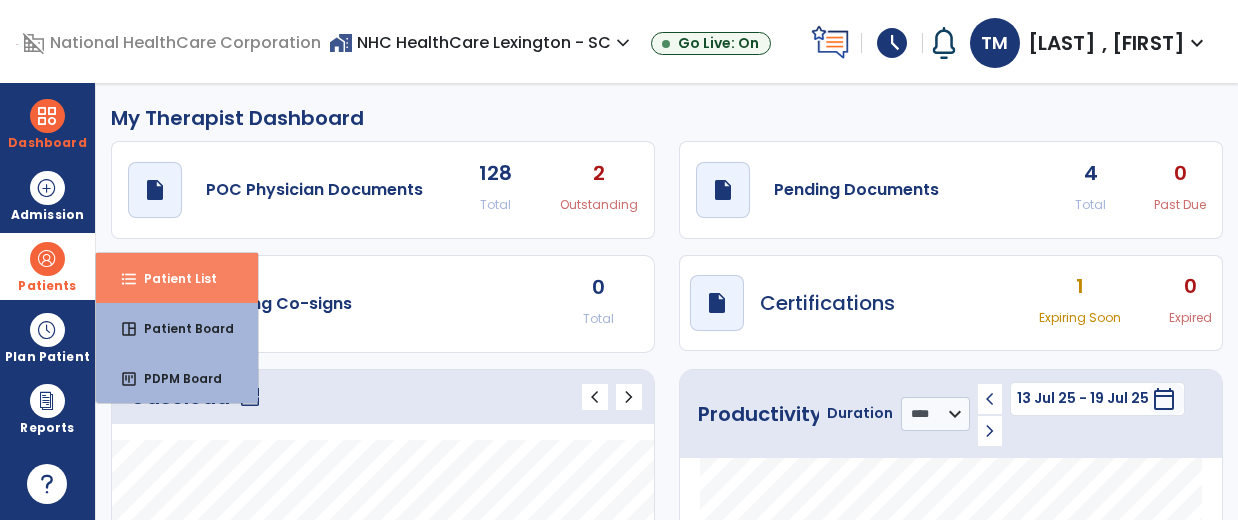 click on "Patient List" at bounding box center [172, 278] 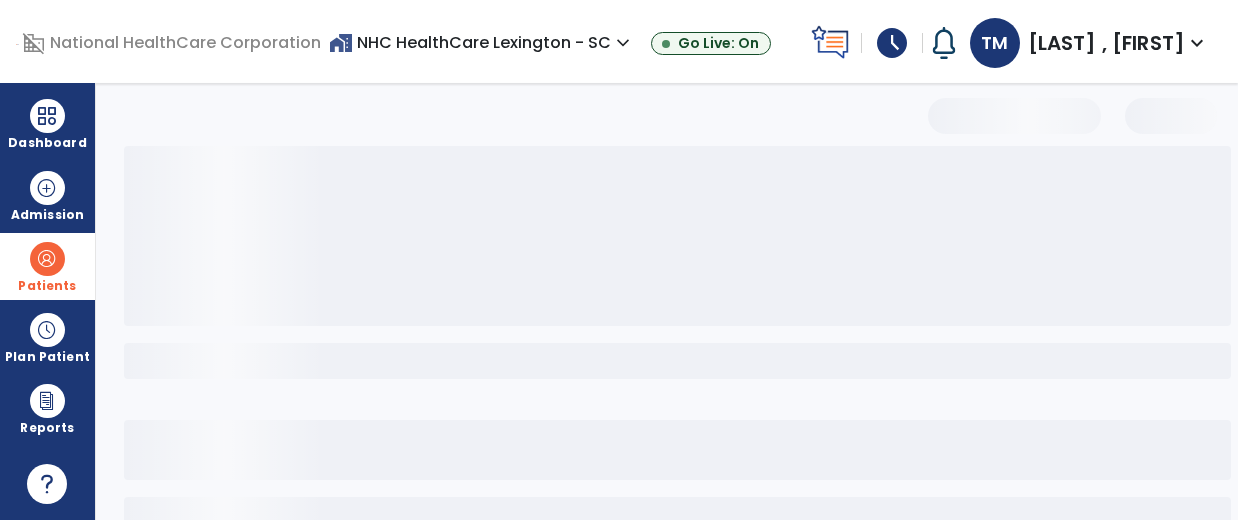 select on "***" 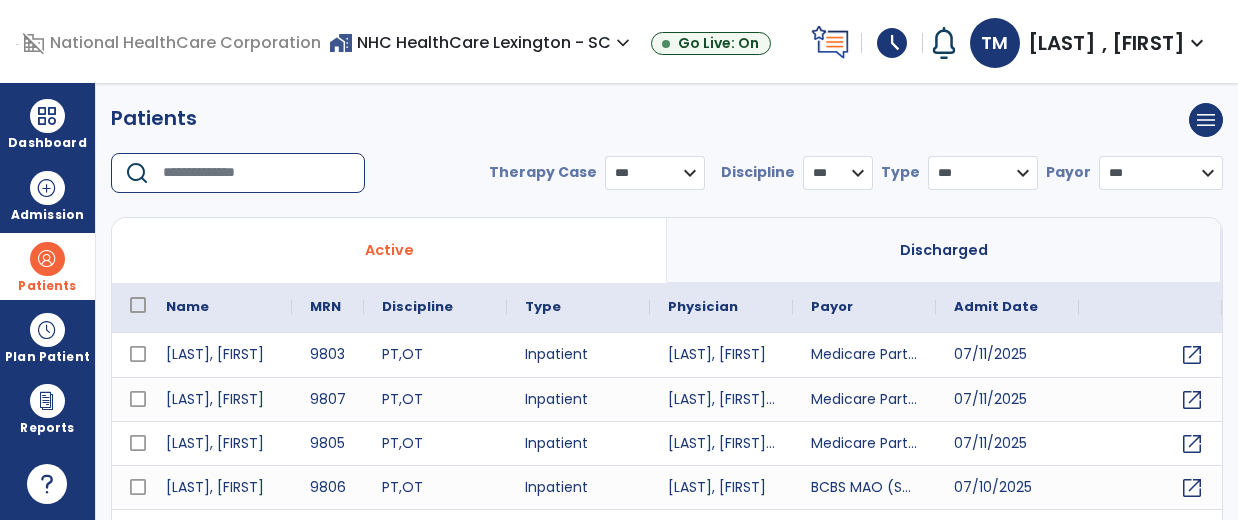 click at bounding box center [257, 173] 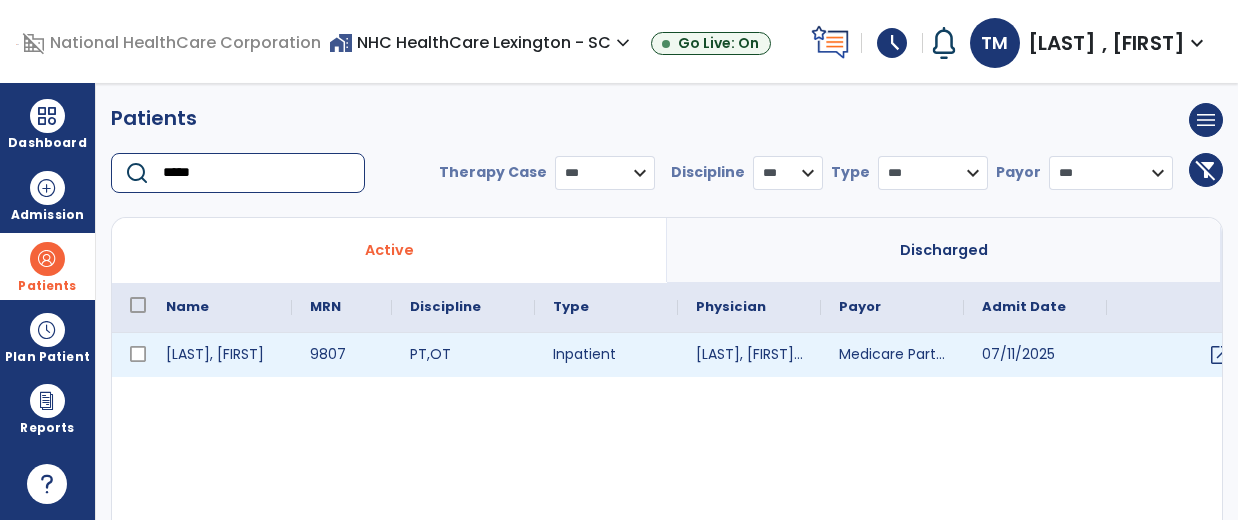 type on "*****" 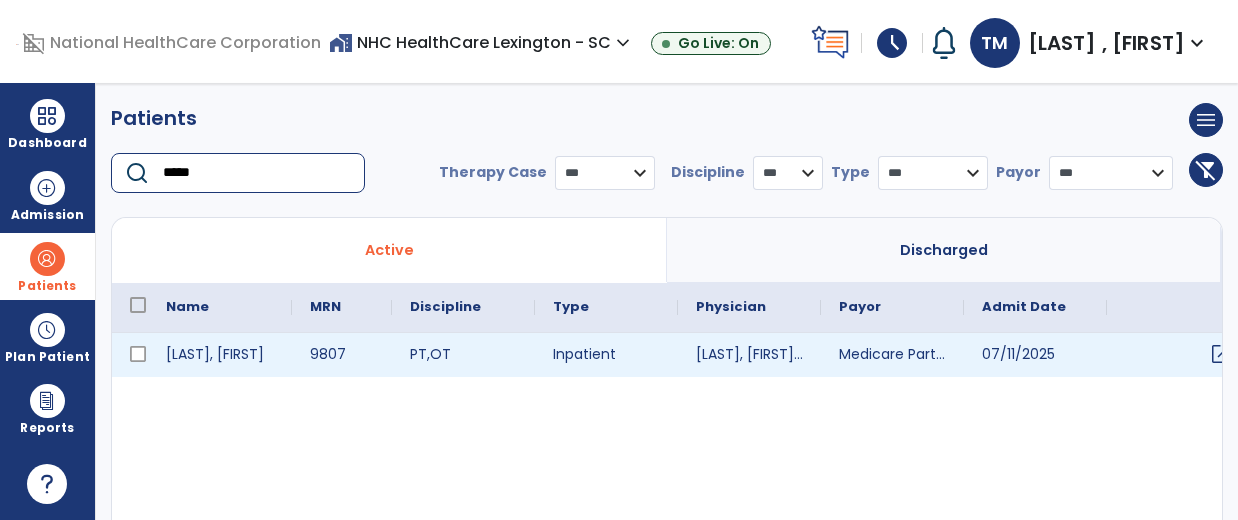 click on "open_in_new" at bounding box center [1221, 354] 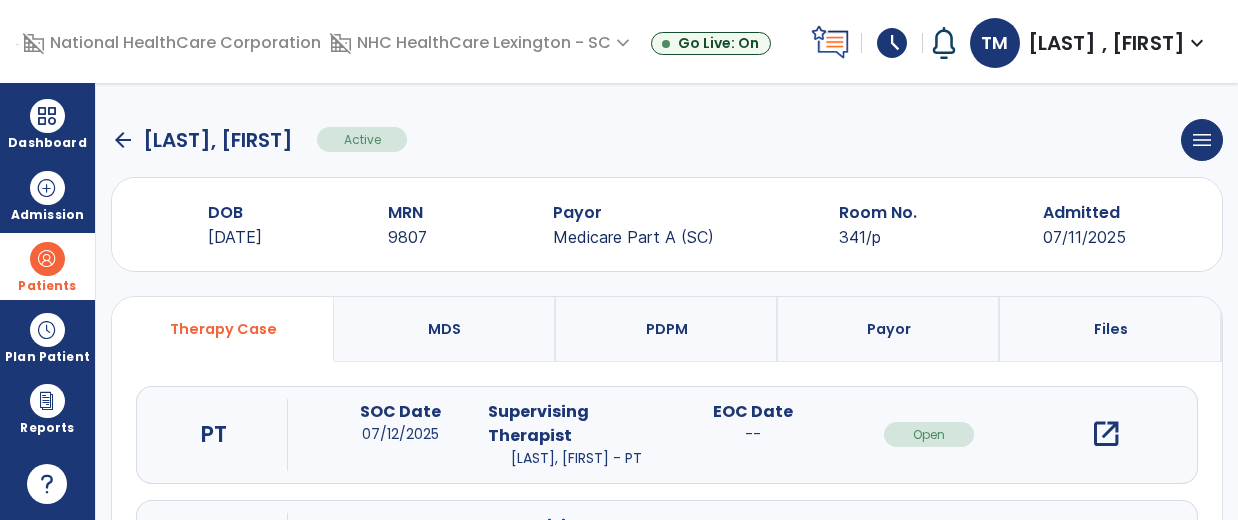 click on "open_in_new" at bounding box center [1106, 434] 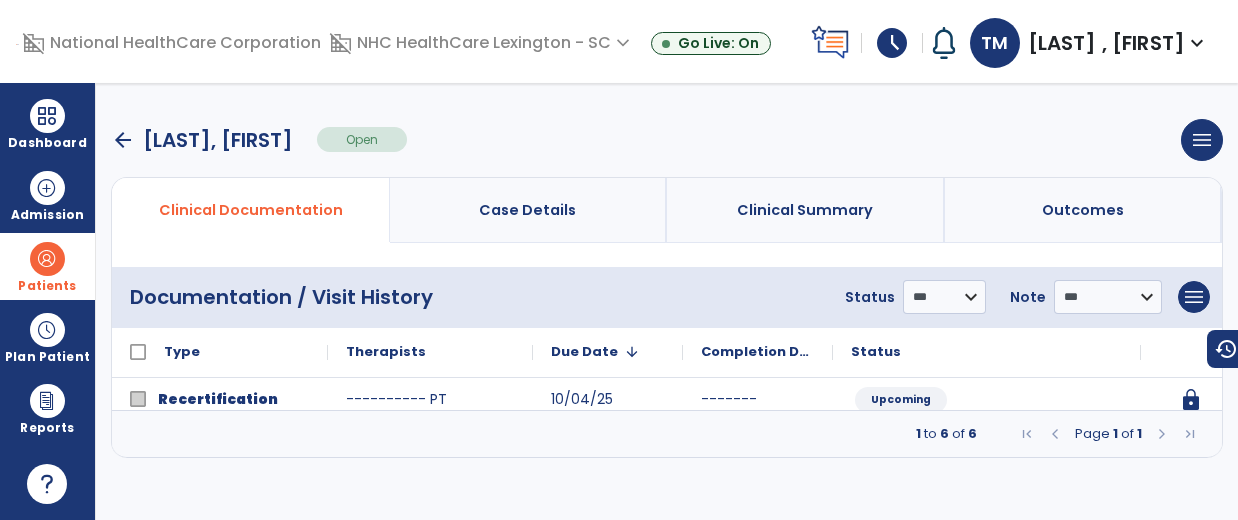 click at bounding box center (1162, 434) 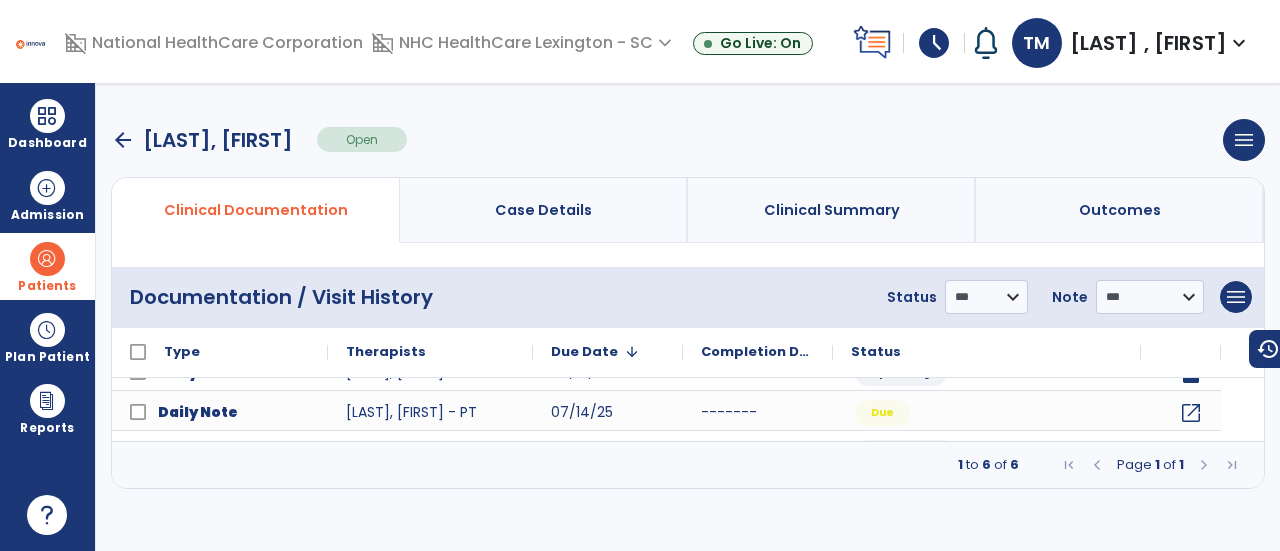 scroll, scrollTop: 0, scrollLeft: 0, axis: both 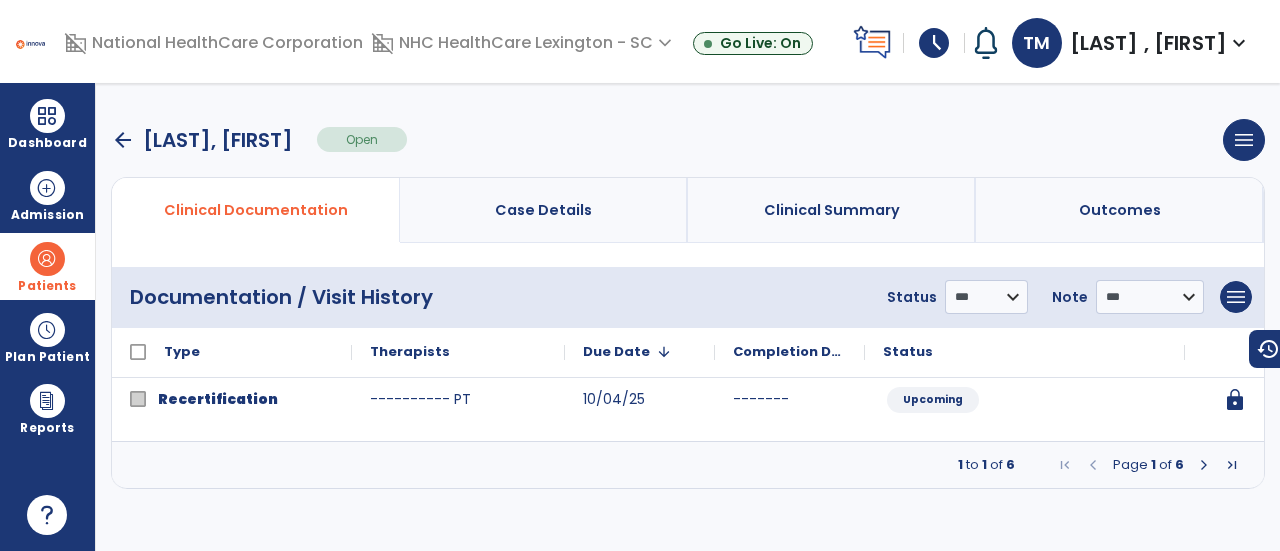 click at bounding box center (1204, 465) 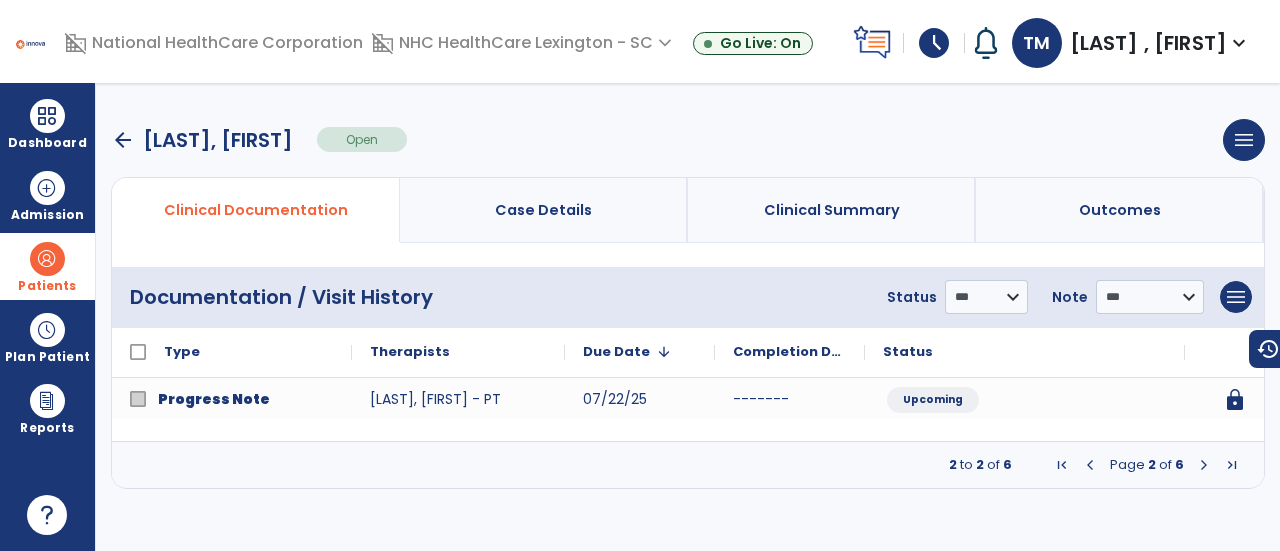click at bounding box center [1204, 465] 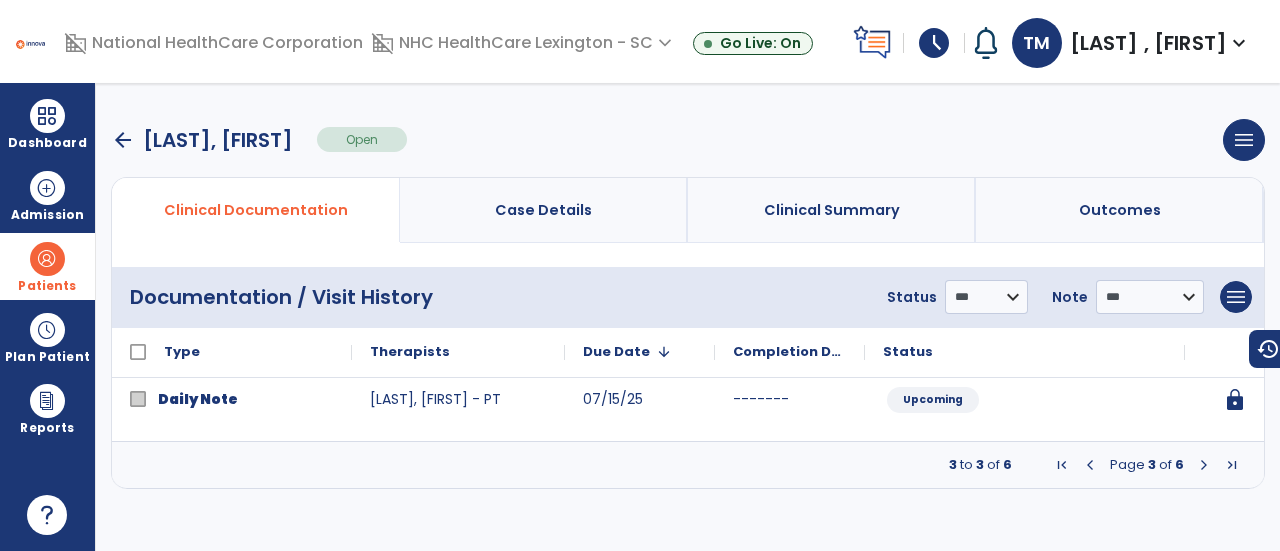 click at bounding box center [1204, 465] 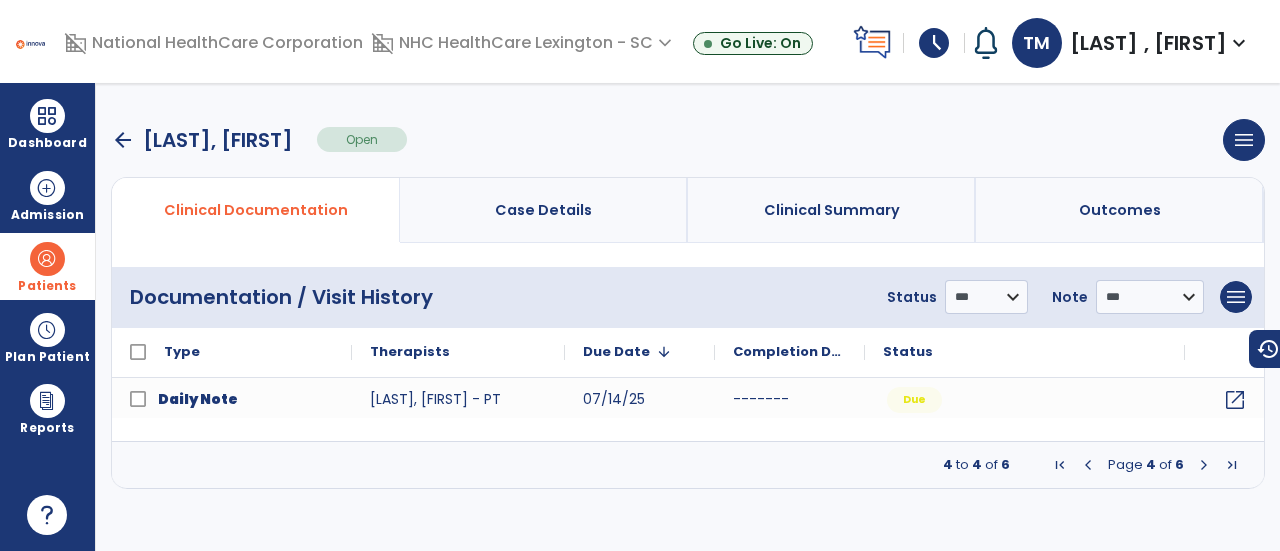 click at bounding box center [1204, 465] 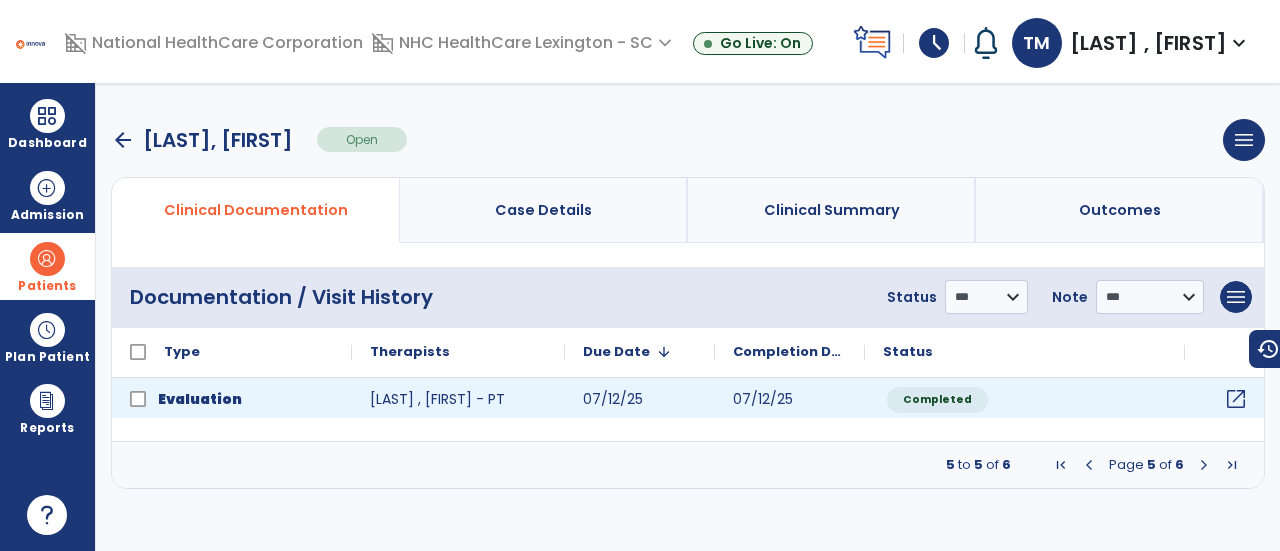 click on "open_in_new" 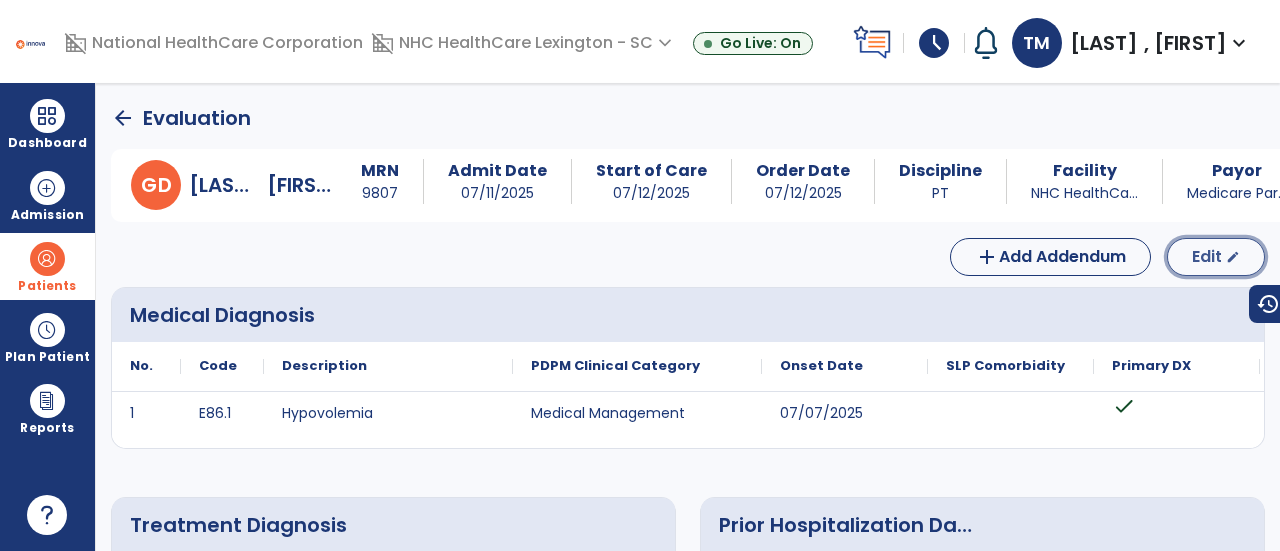 click on "Edit  edit" 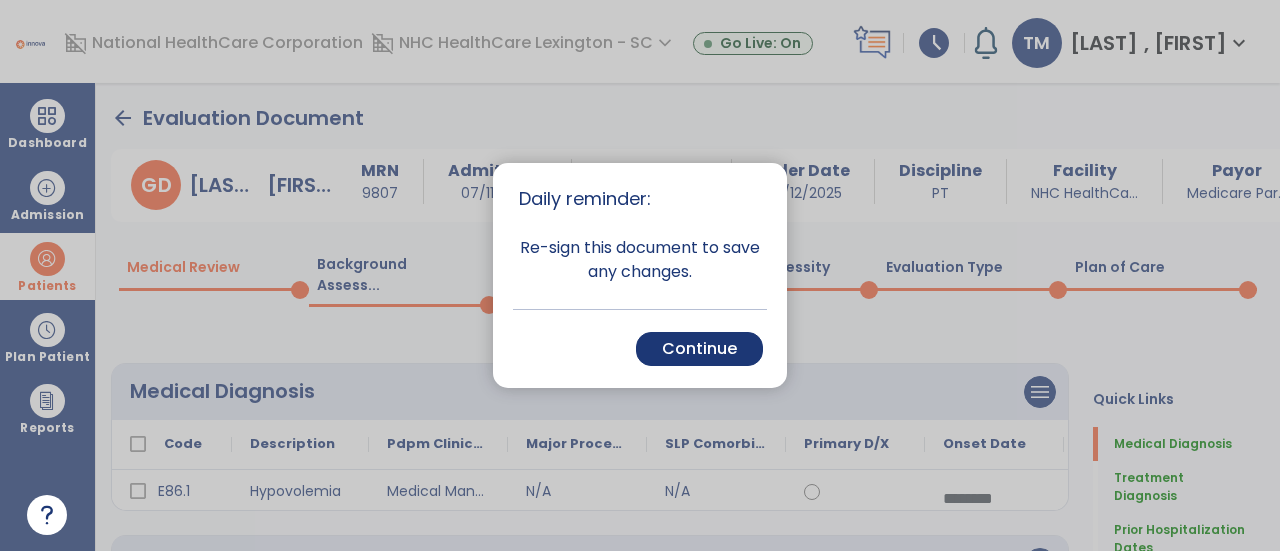 click on "Cancel
Back
Continue" at bounding box center [640, 348] 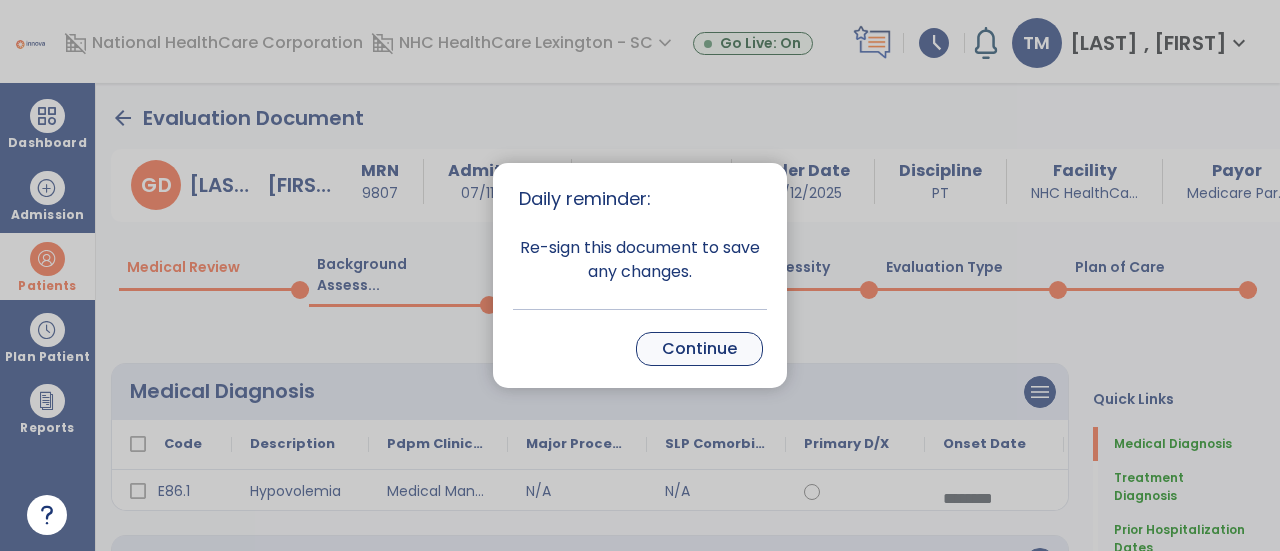 click on "Continue" at bounding box center (699, 349) 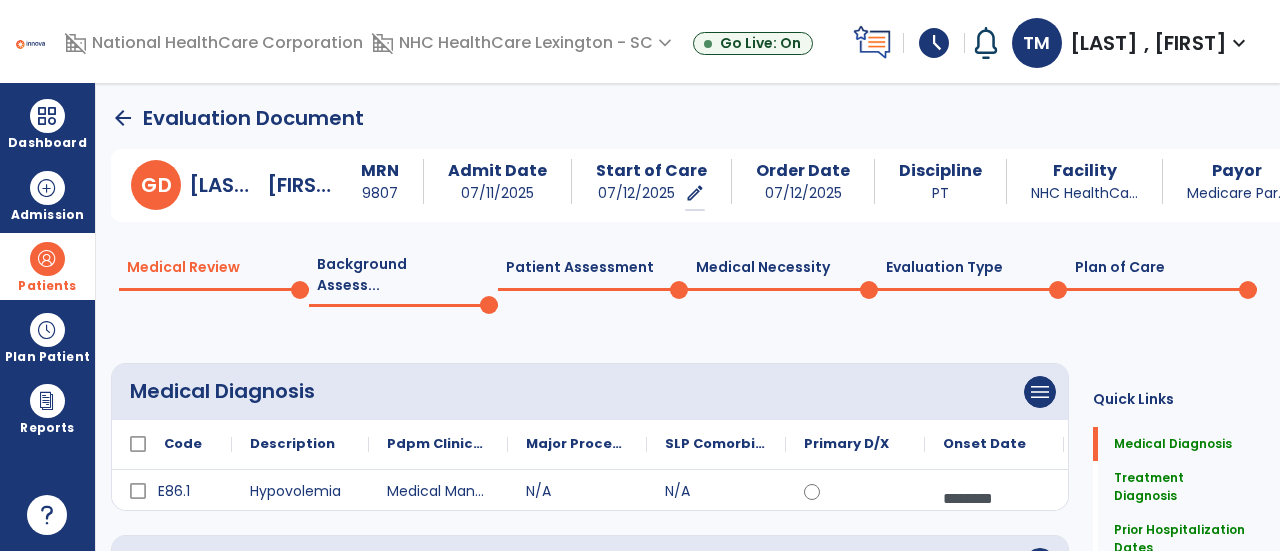 click on "Plan of Care  0" 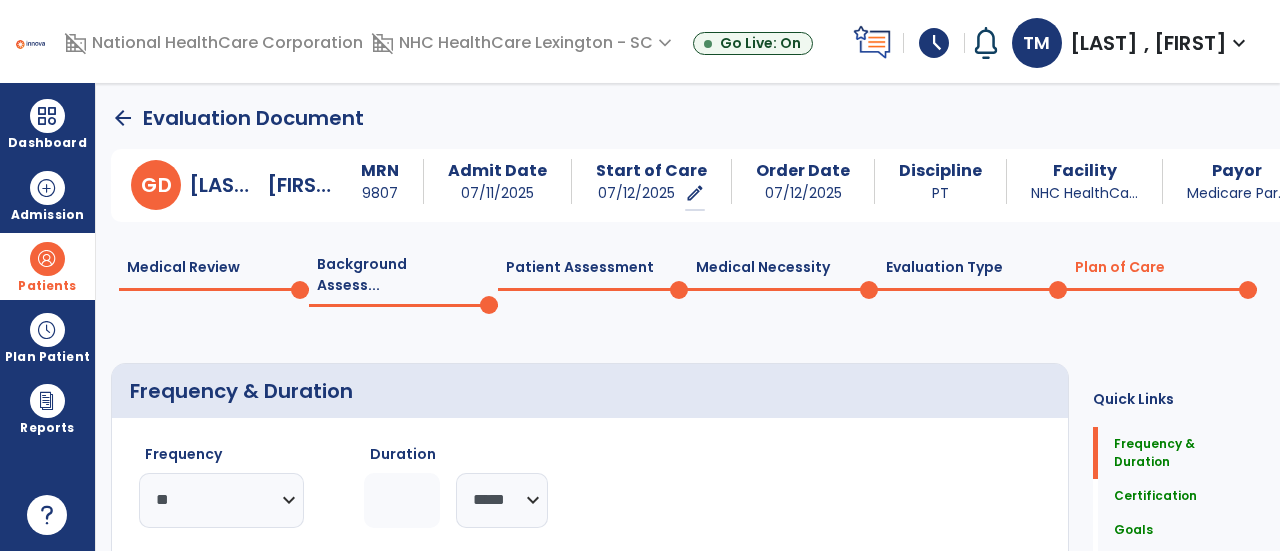 click on "********* ** ** ** ** ** ** **" 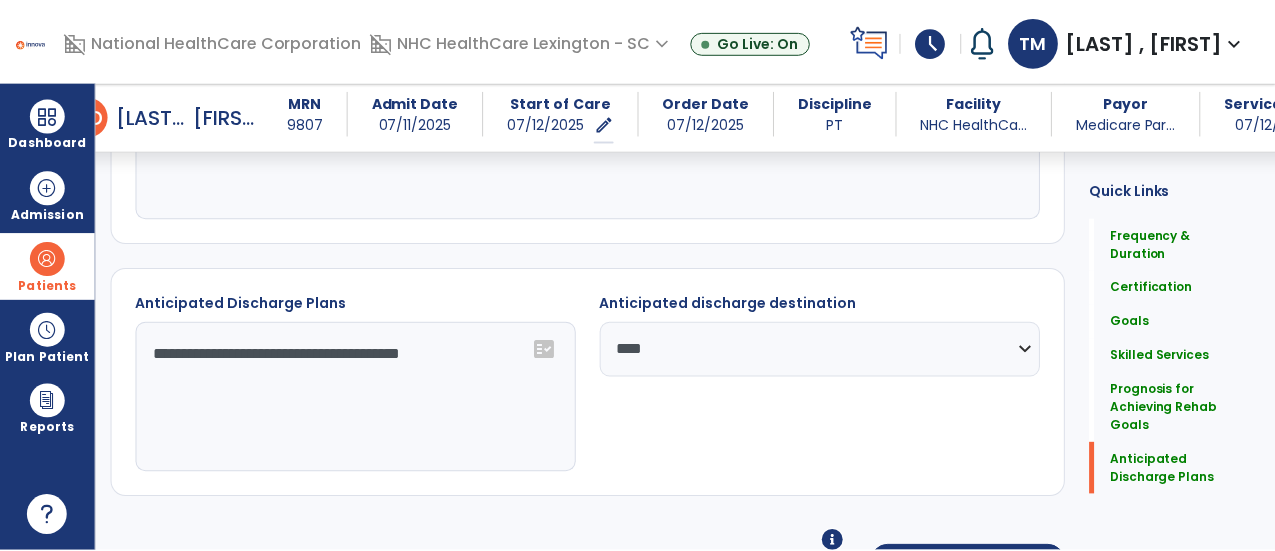 scroll, scrollTop: 2012, scrollLeft: 0, axis: vertical 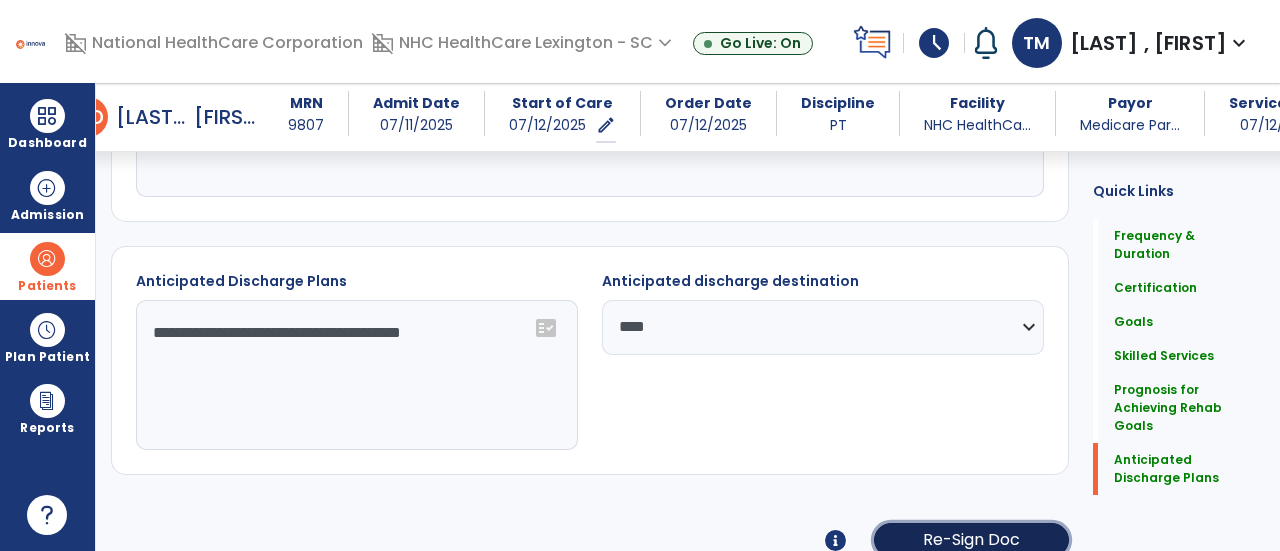 click on "Re-Sign Doc" 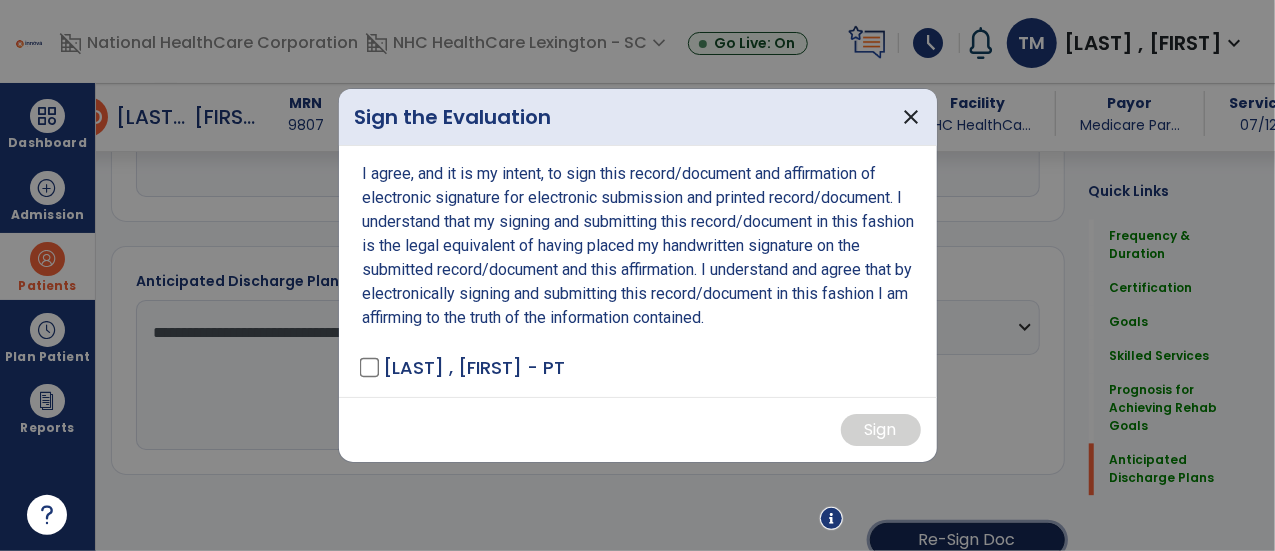 scroll, scrollTop: 2012, scrollLeft: 0, axis: vertical 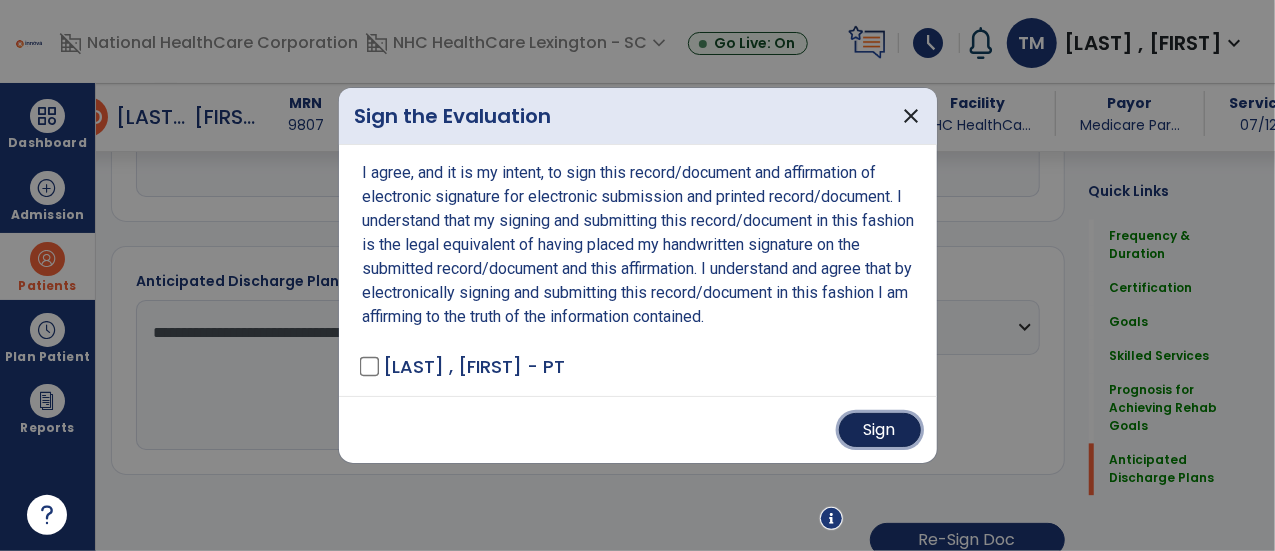 click on "Sign" at bounding box center (880, 430) 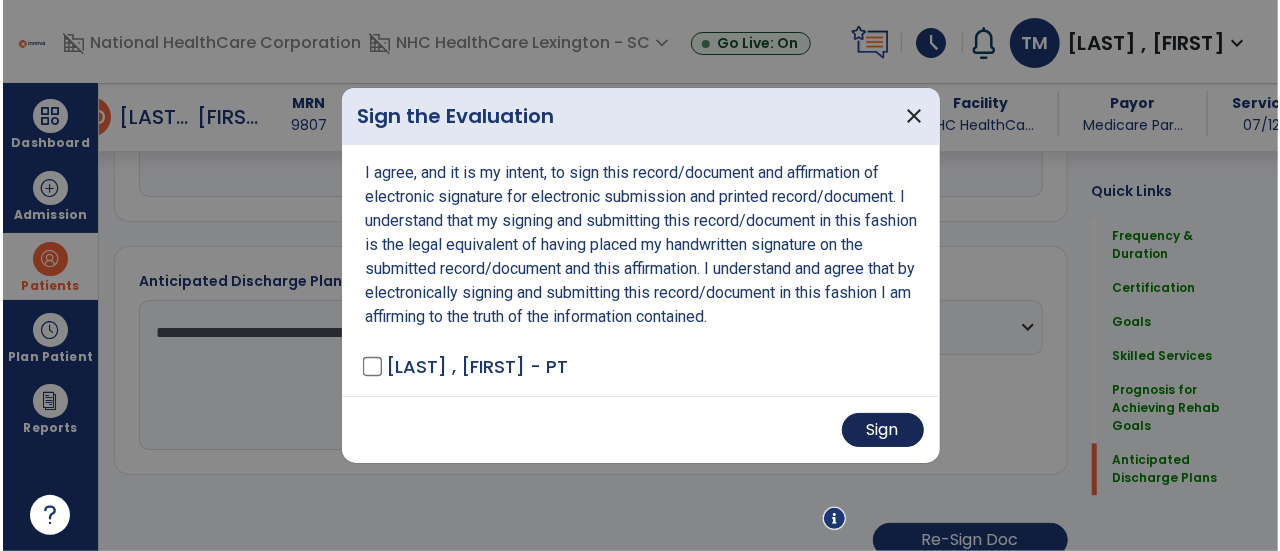 scroll, scrollTop: 2010, scrollLeft: 0, axis: vertical 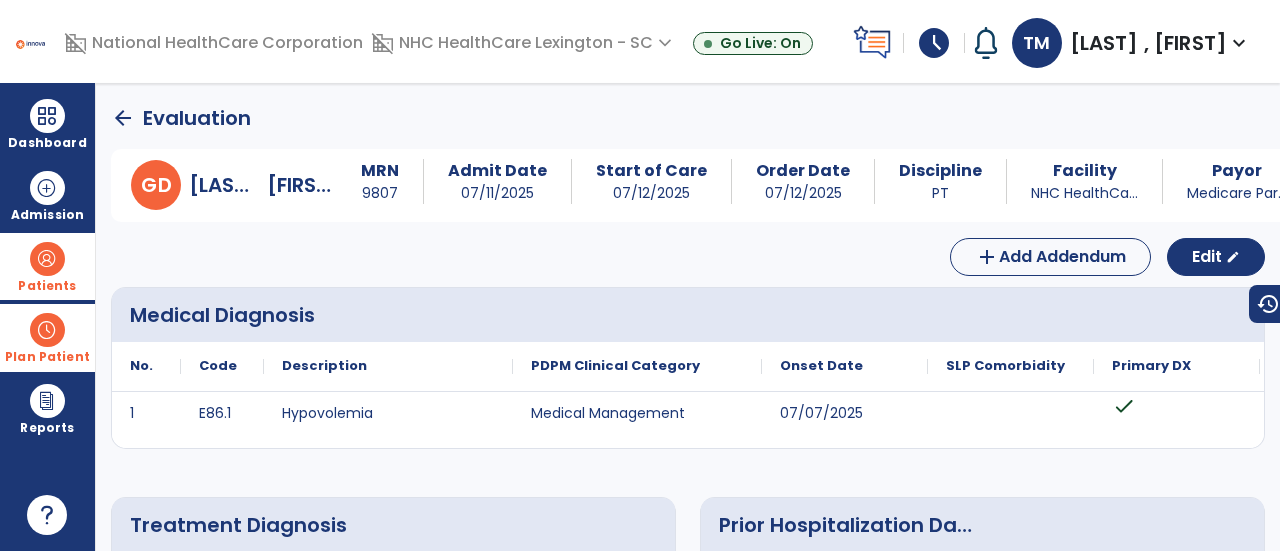 click at bounding box center (47, 330) 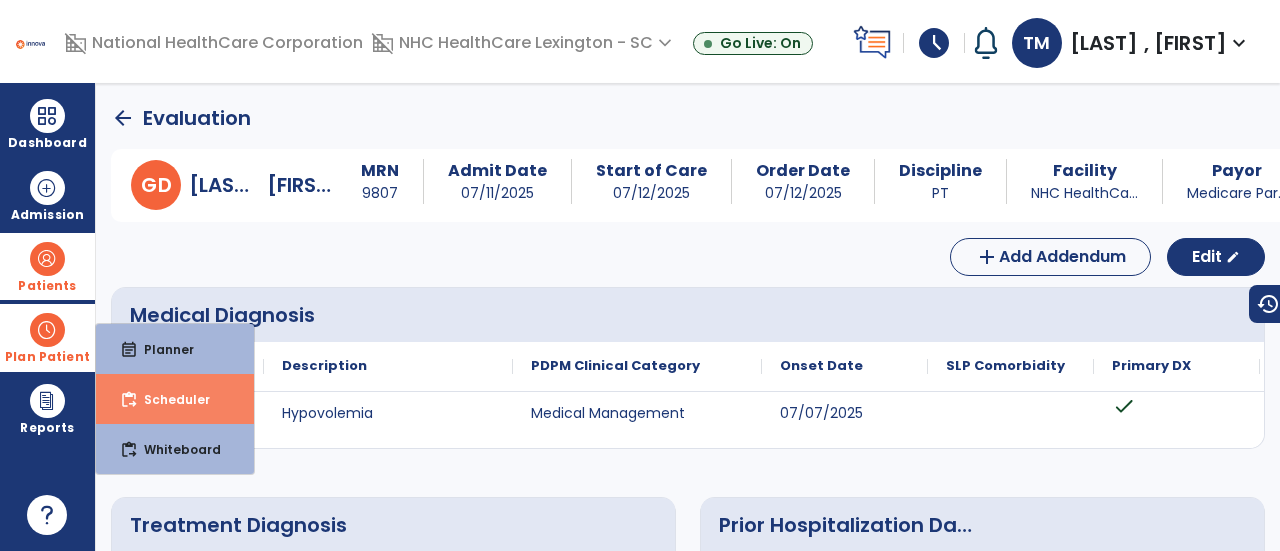 click on "Scheduler" at bounding box center [169, 399] 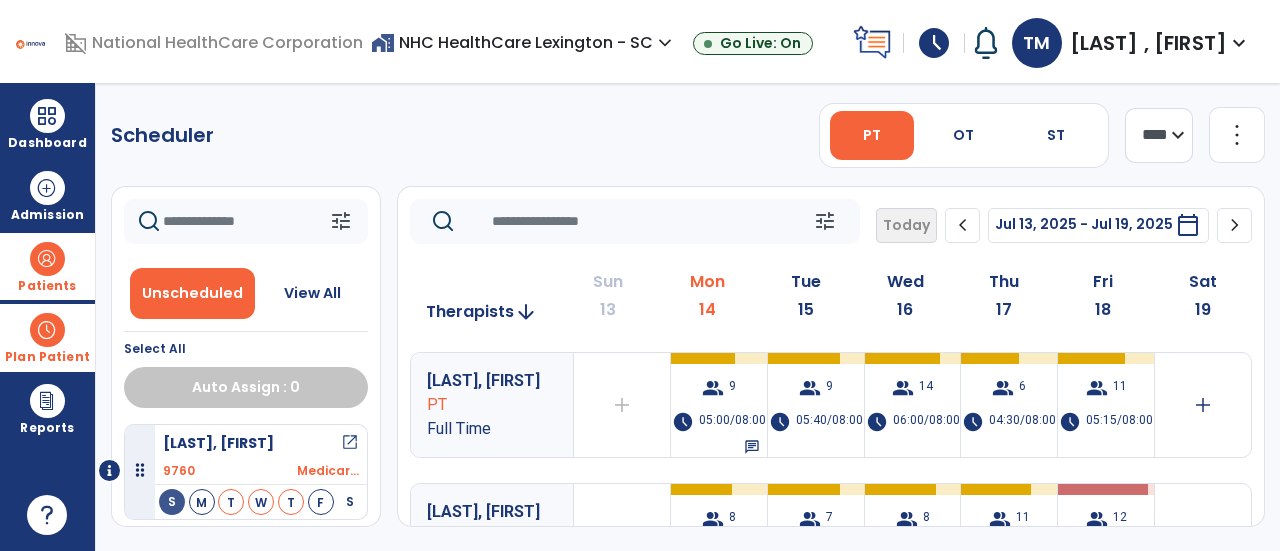 click on "Scheduler   PT   OT   ST  **** *** more_vert  Manage Labor   View All Therapists   Print" 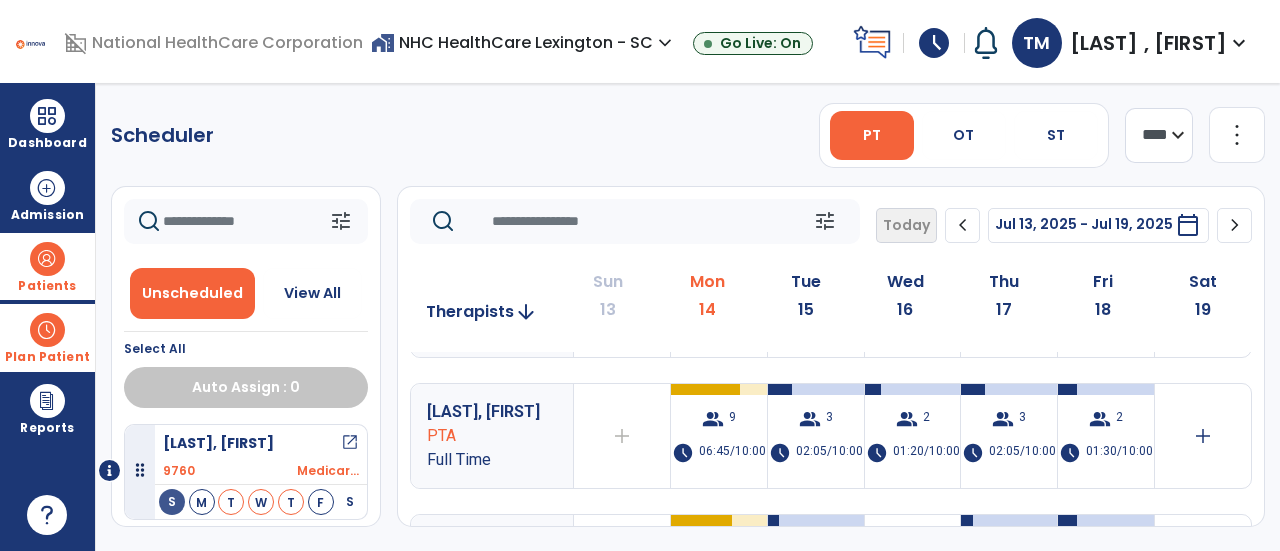 scroll, scrollTop: 600, scrollLeft: 0, axis: vertical 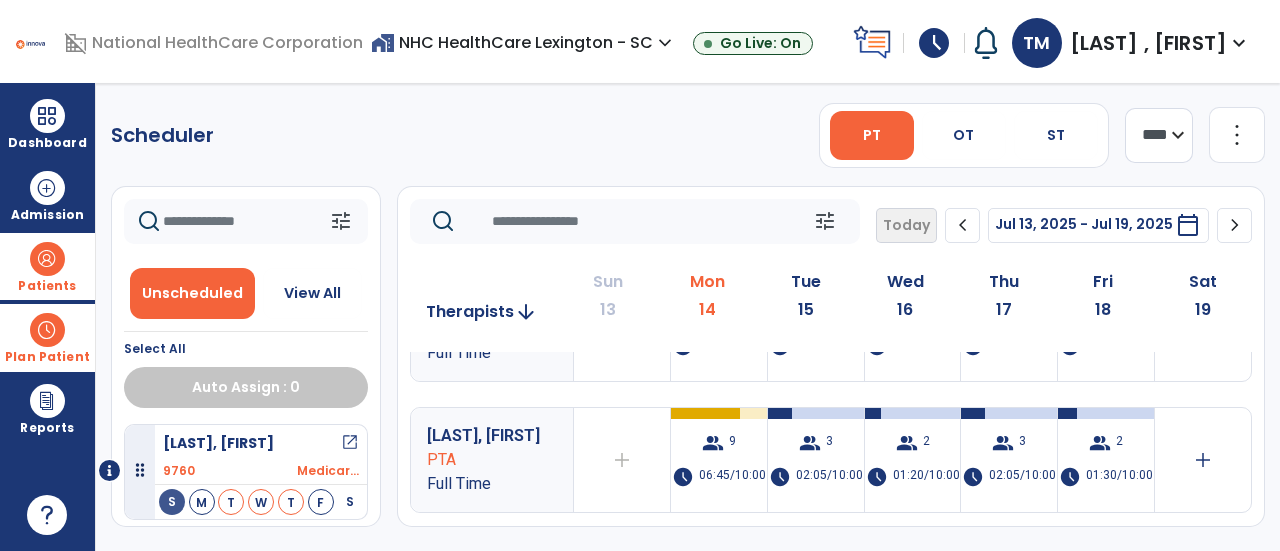 click on "Scheduler   PT   OT   ST  **** *** more_vert  Manage Labor   View All Therapists   Print" 